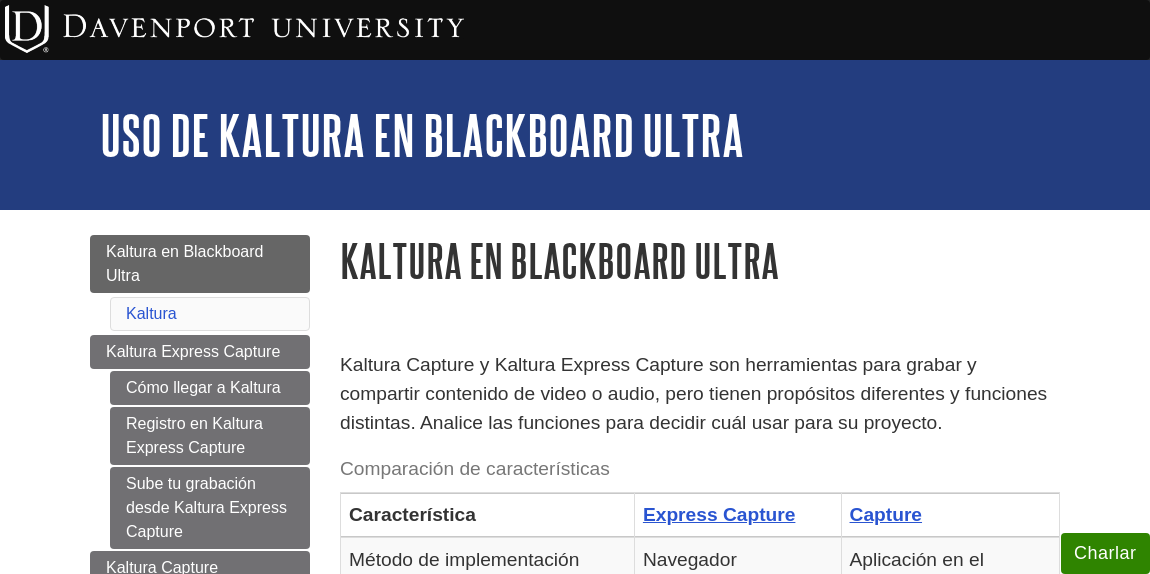 scroll, scrollTop: 0, scrollLeft: 0, axis: both 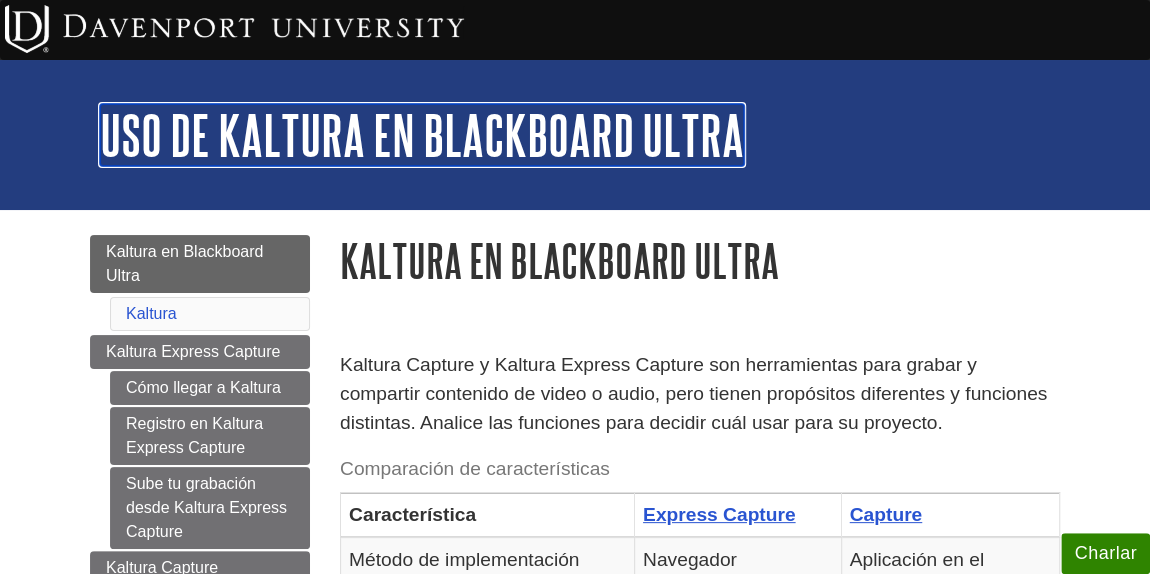 click on "Uso de Kaltura en Blackboard Ultra" at bounding box center (422, 135) 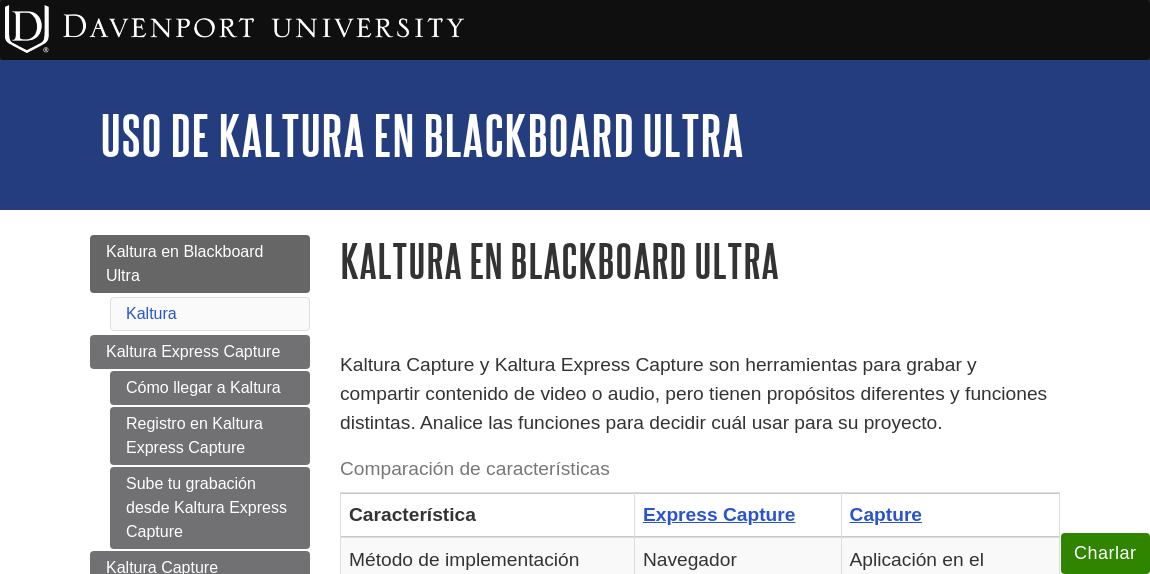 scroll, scrollTop: 0, scrollLeft: 0, axis: both 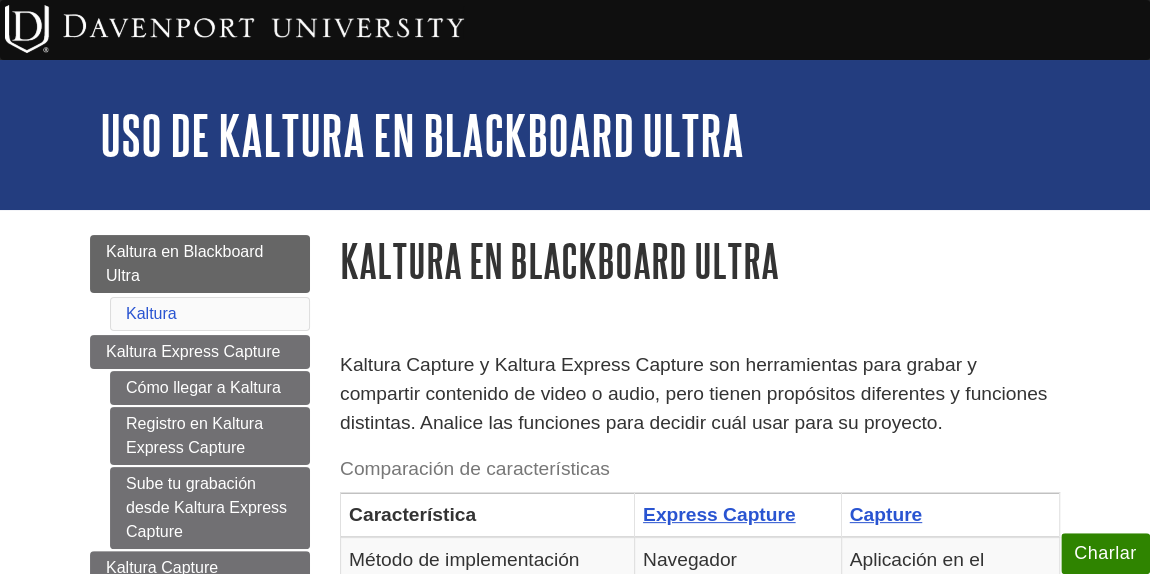click on "Uso de Kaltura en Blackboard Ultra" at bounding box center (585, 135) 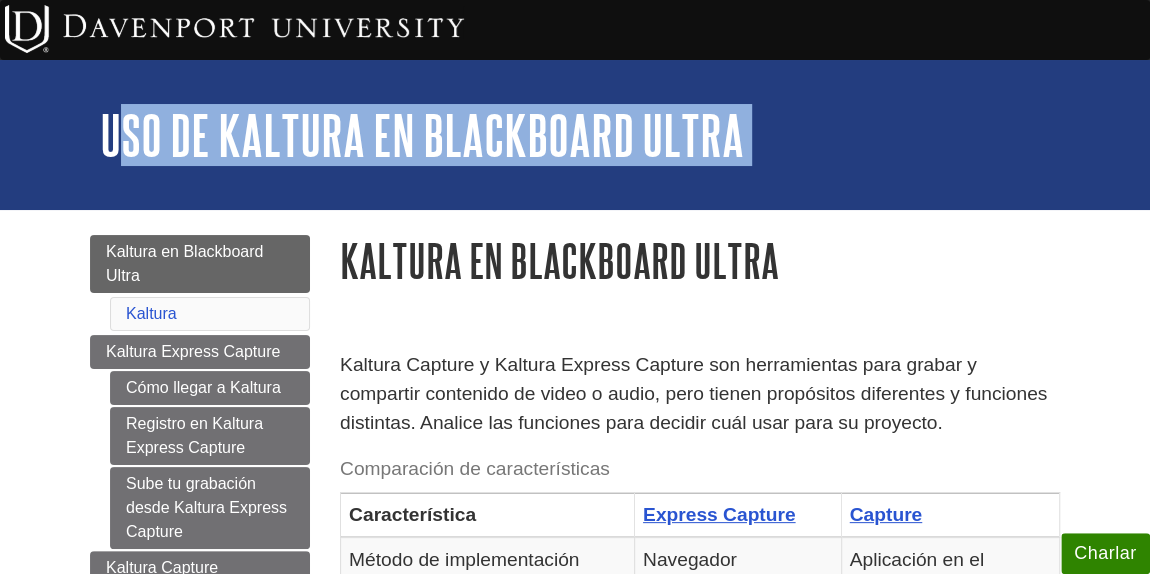 click on "Uso de Kaltura en Blackboard Ultra" at bounding box center (585, 135) 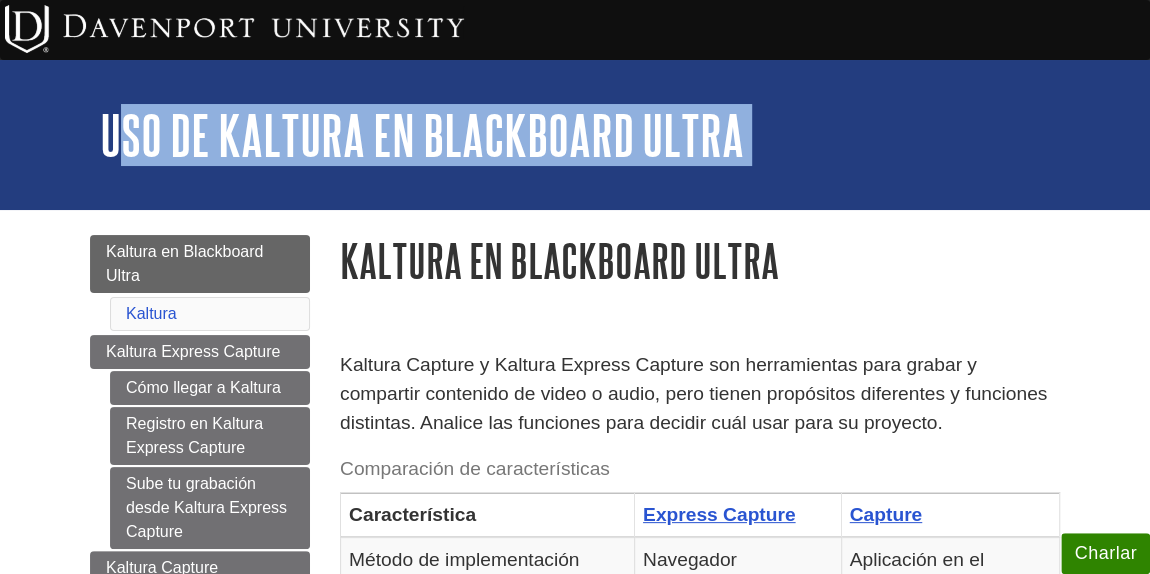 copy on "Uso de Kaltura en Blackboard Ultra
Menu" 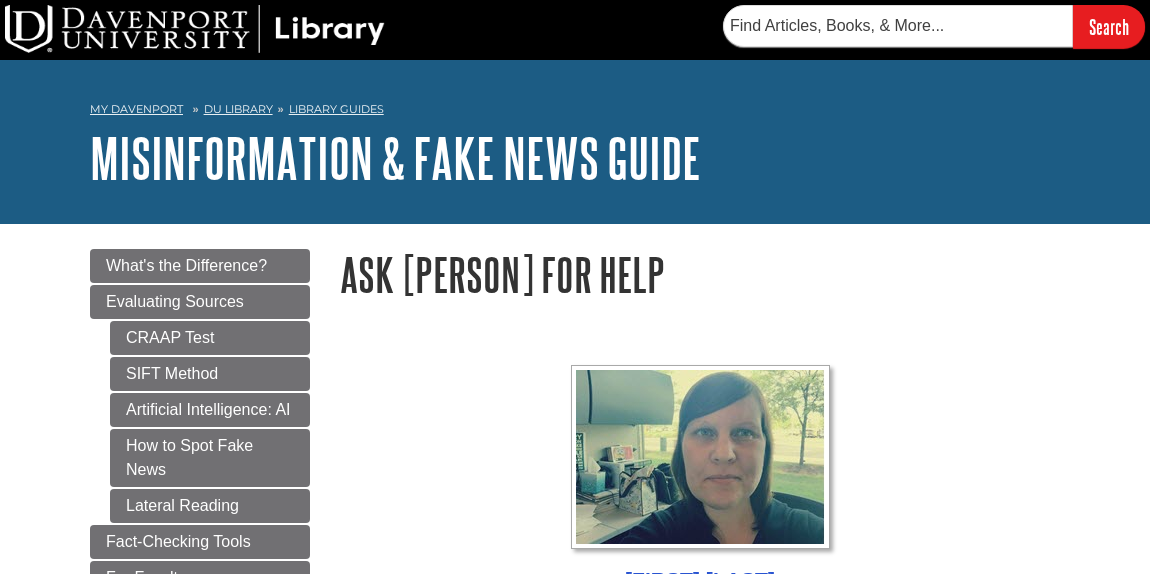 scroll, scrollTop: 0, scrollLeft: 0, axis: both 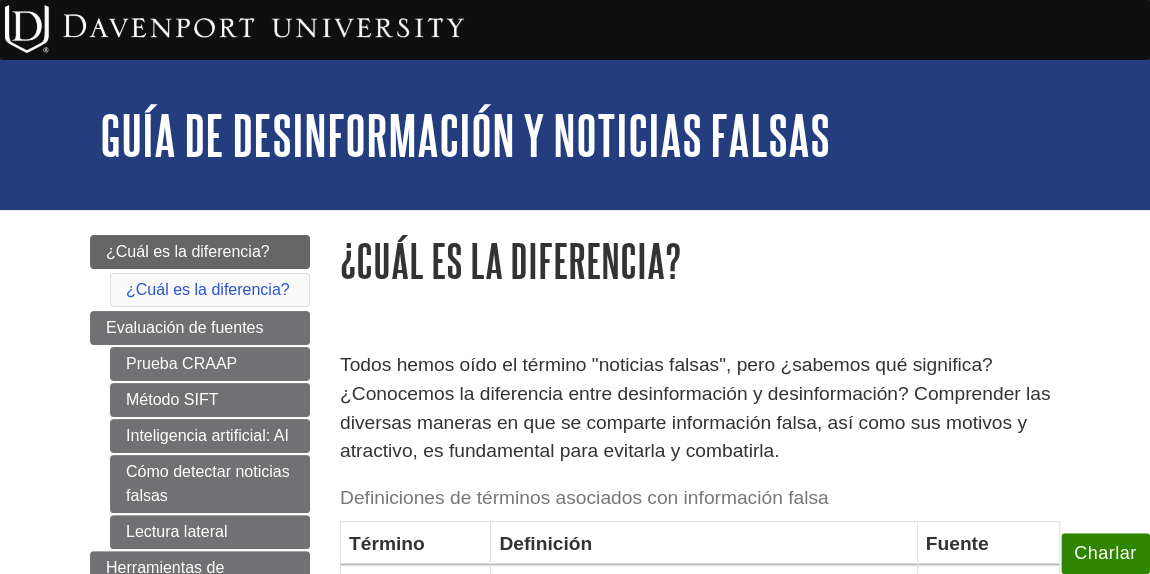 click on "Guía de desinformación y noticias falsas" at bounding box center [585, 135] 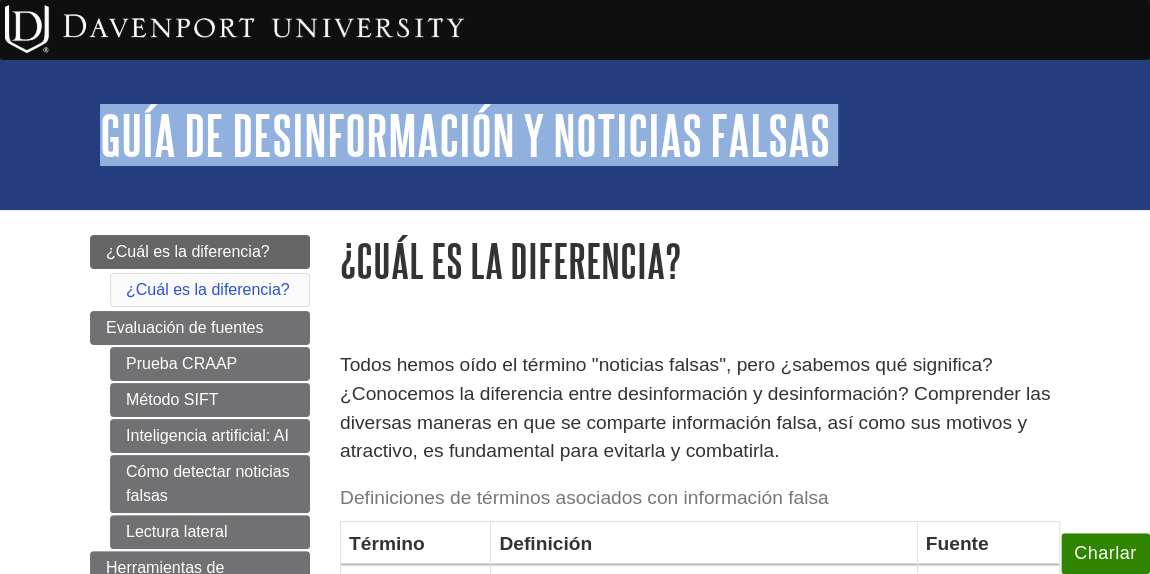 click on "Guía de desinformación y noticias falsas" at bounding box center [585, 135] 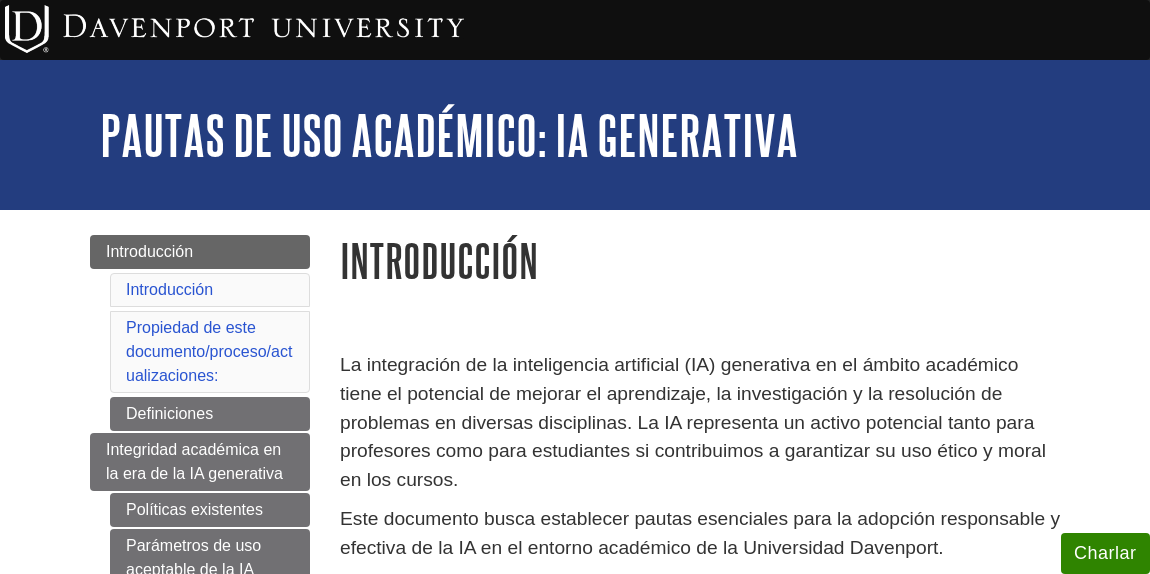 scroll, scrollTop: 0, scrollLeft: 0, axis: both 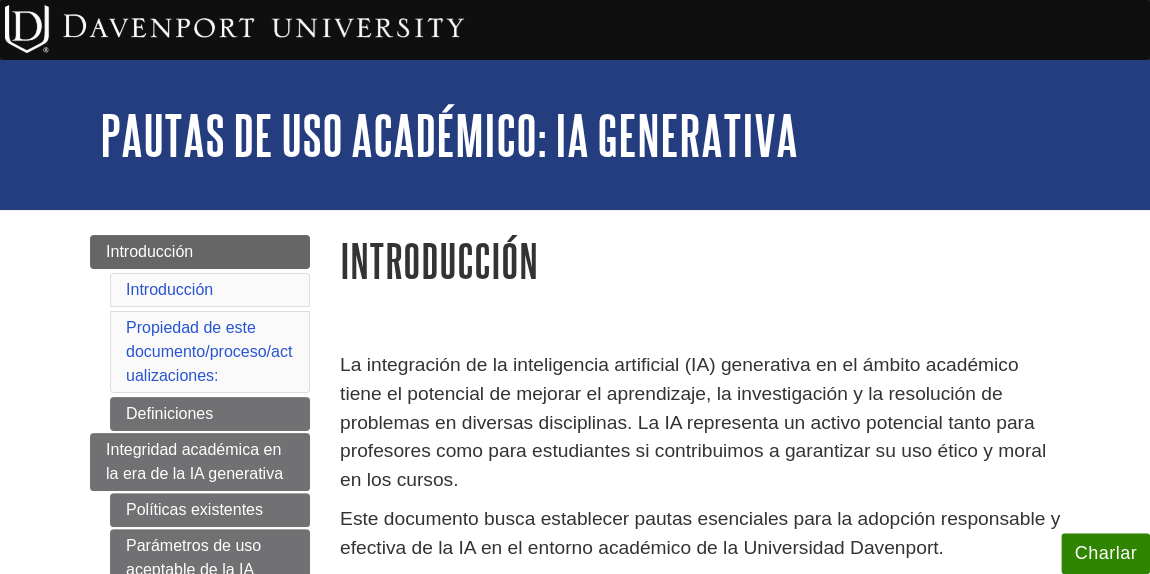 click on "Pautas de uso académico: IA generativa" at bounding box center [585, 135] 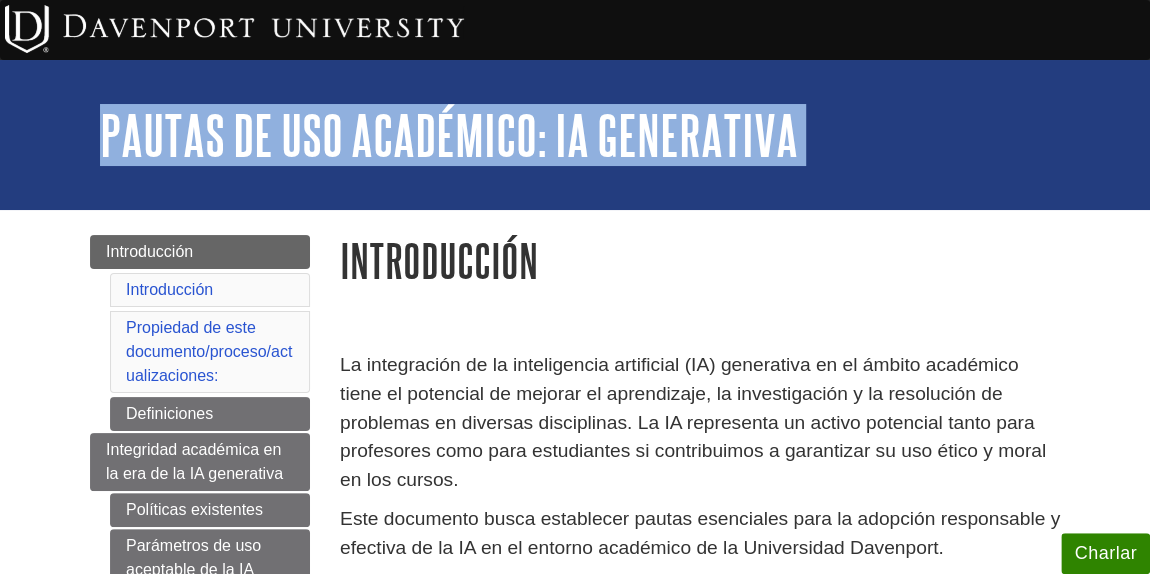 click on "Pautas de uso académico: IA generativa" at bounding box center (585, 135) 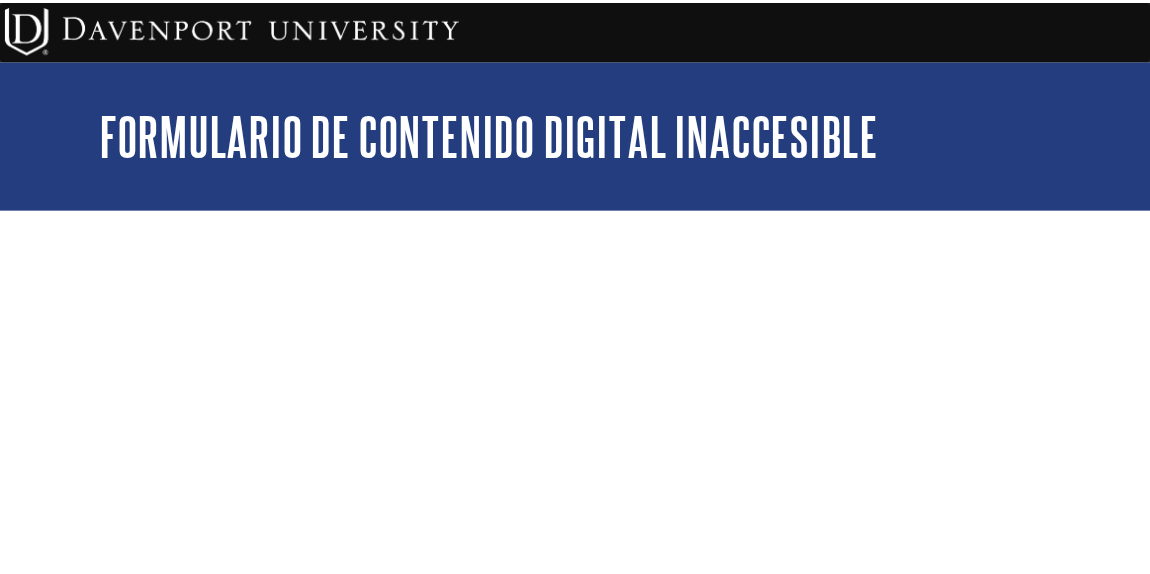 scroll, scrollTop: 0, scrollLeft: 0, axis: both 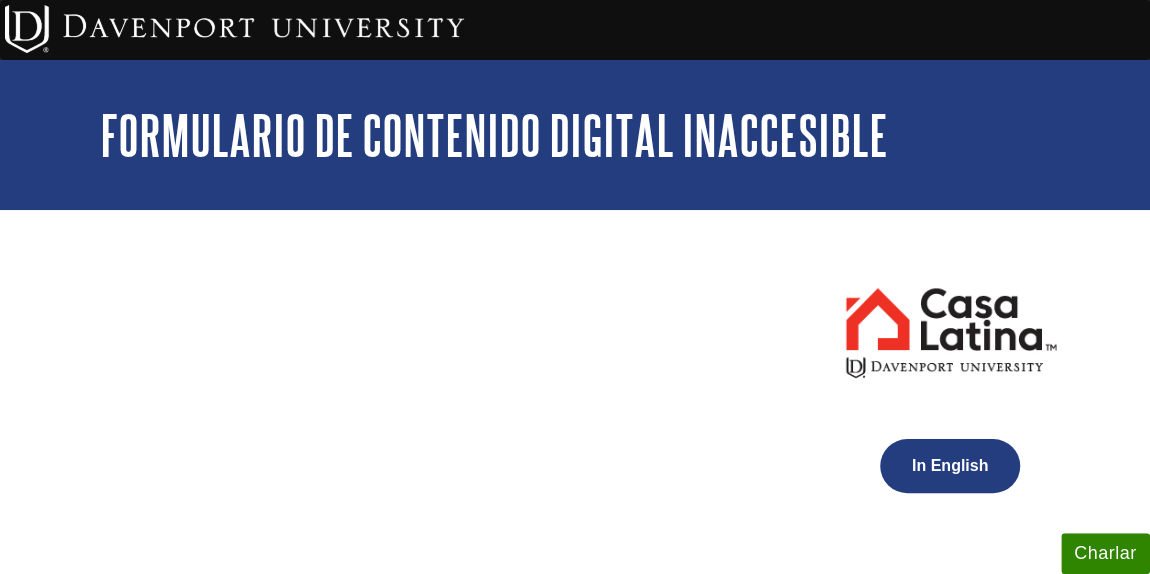 click on "Formulario de contenido digital inaccesible" at bounding box center [585, 135] 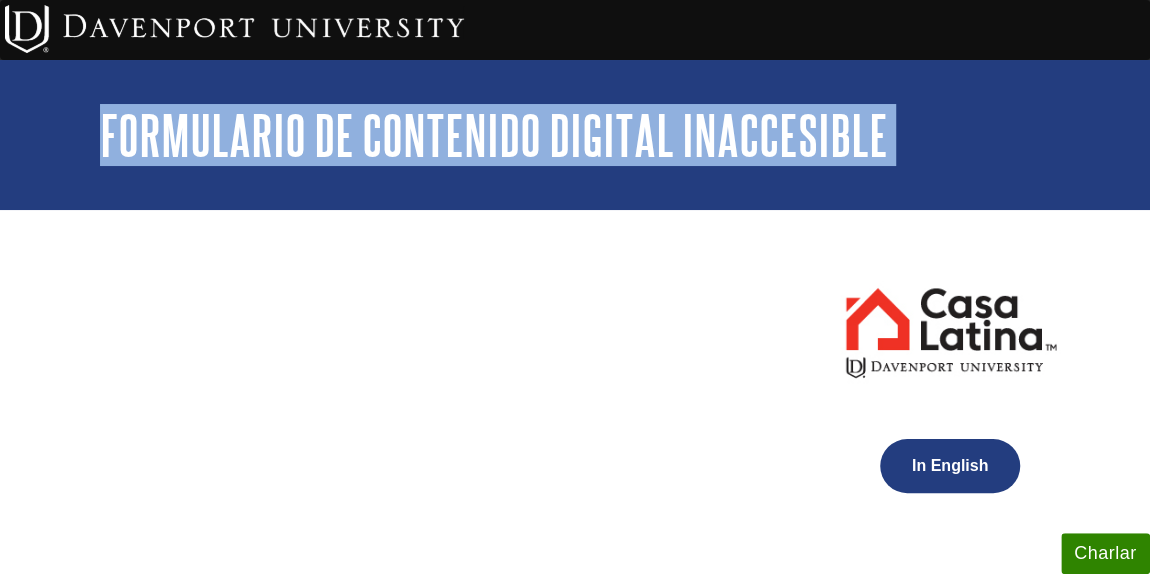 click on "Formulario de contenido digital inaccesible" at bounding box center [585, 135] 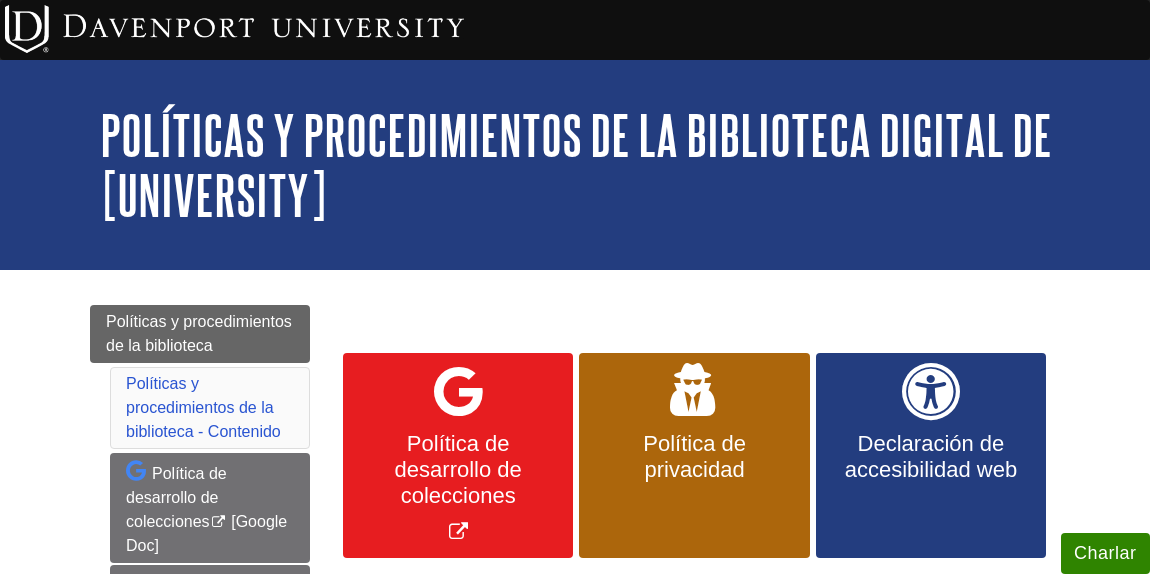 scroll, scrollTop: 0, scrollLeft: 0, axis: both 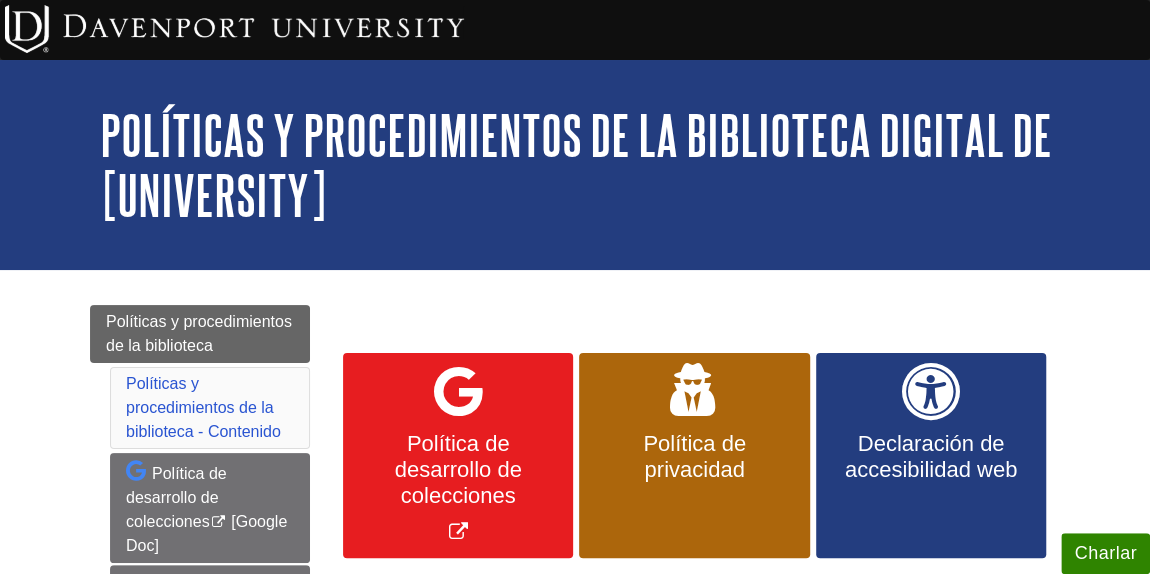 click on "Políticas y procedimientos de la biblioteca digital de [UNIVERSITY]" at bounding box center [585, 165] 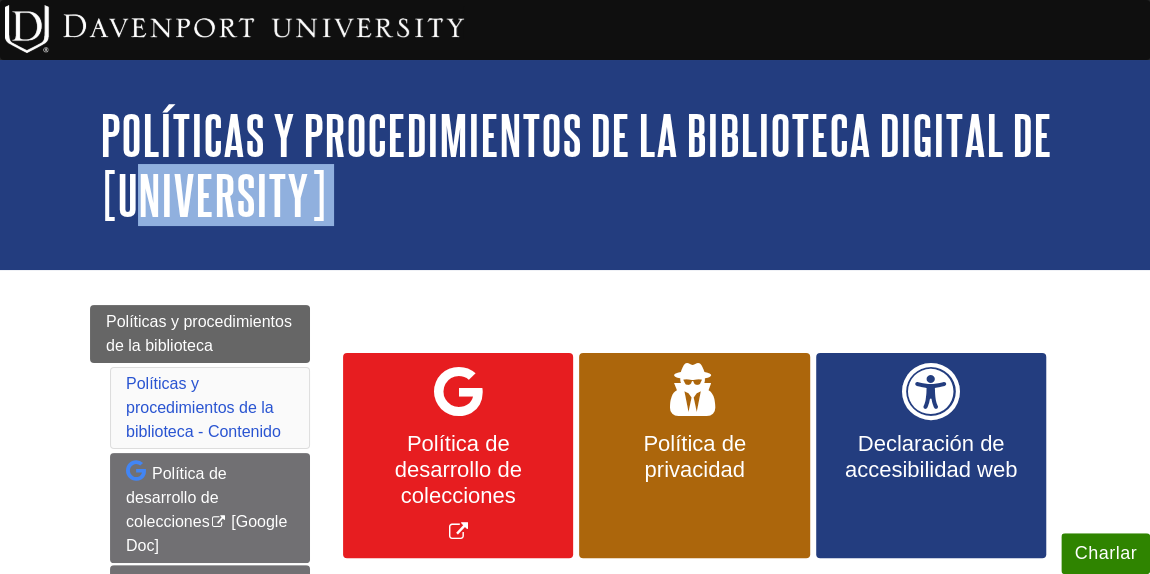 click on "Políticas y procedimientos de la biblioteca digital de [UNIVERSITY]" at bounding box center [585, 165] 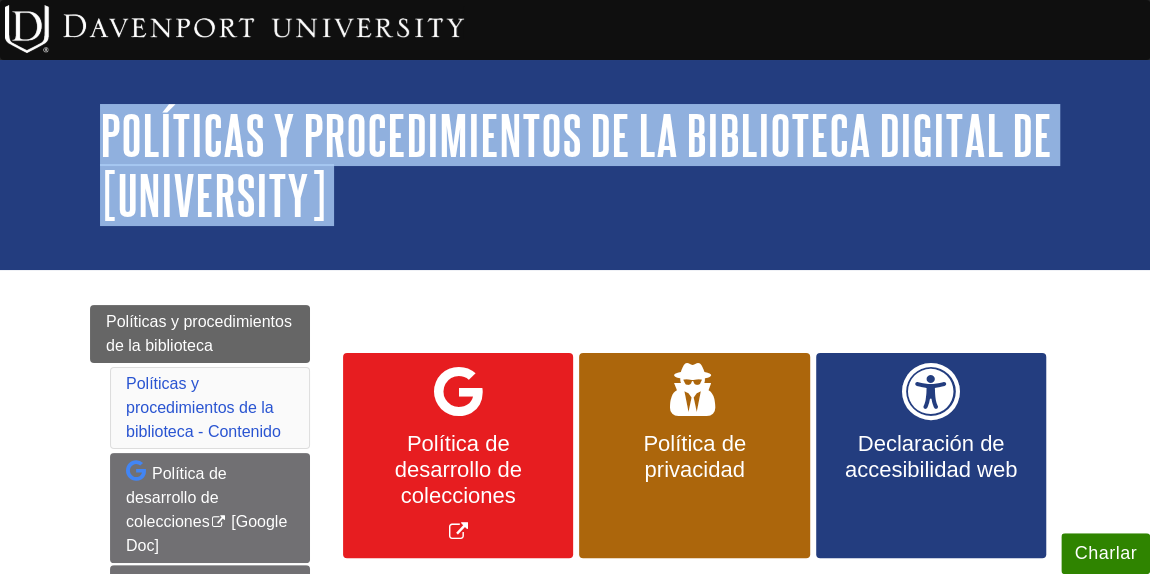 click on "Políticas y procedimientos de la biblioteca digital de [UNIVERSITY]" at bounding box center (585, 165) 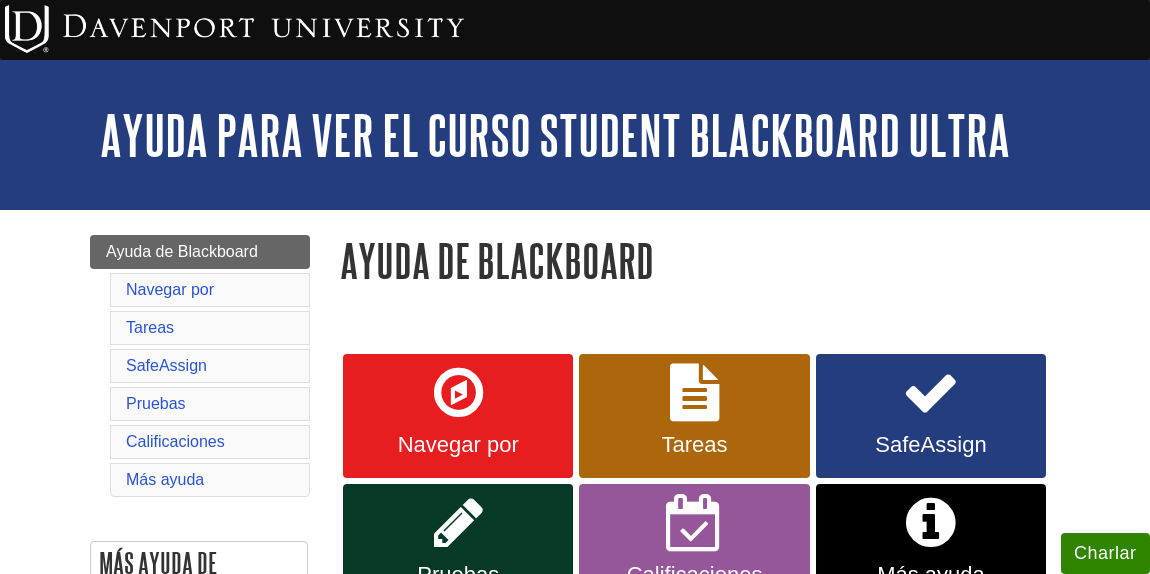 scroll, scrollTop: 0, scrollLeft: 0, axis: both 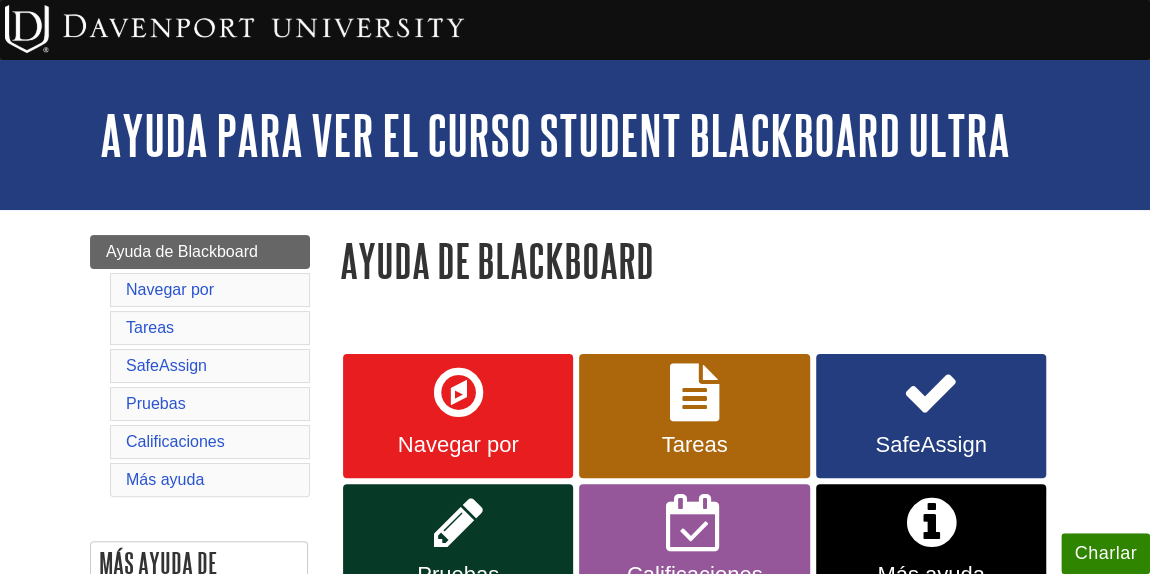 click on "Ayuda para ver el curso Student Blackboard Ultra" at bounding box center (585, 135) 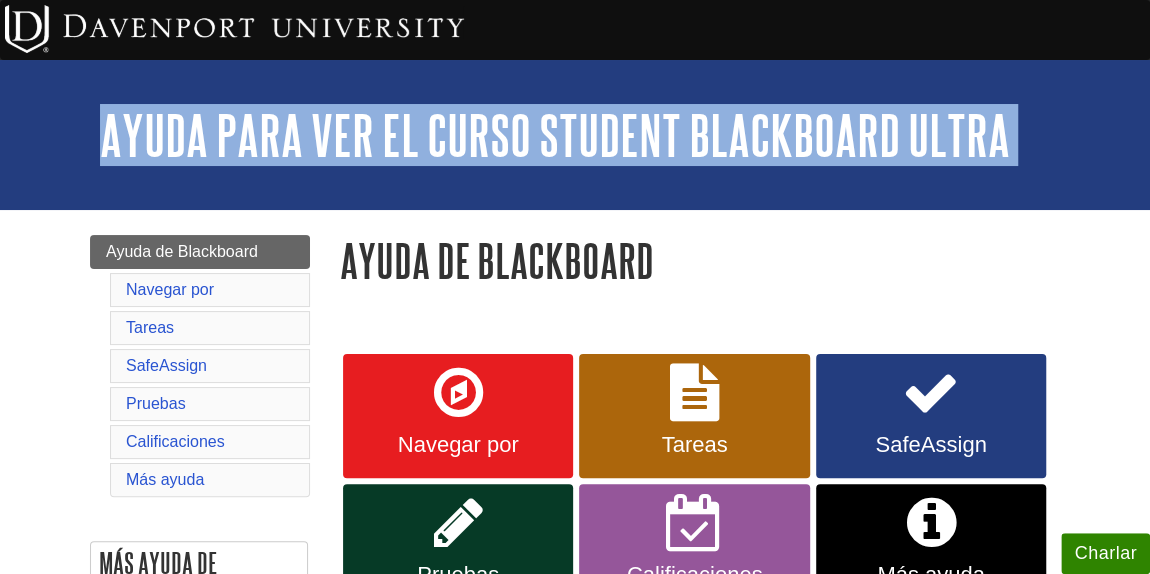 click on "Ayuda para ver el curso Student Blackboard Ultra" at bounding box center [585, 135] 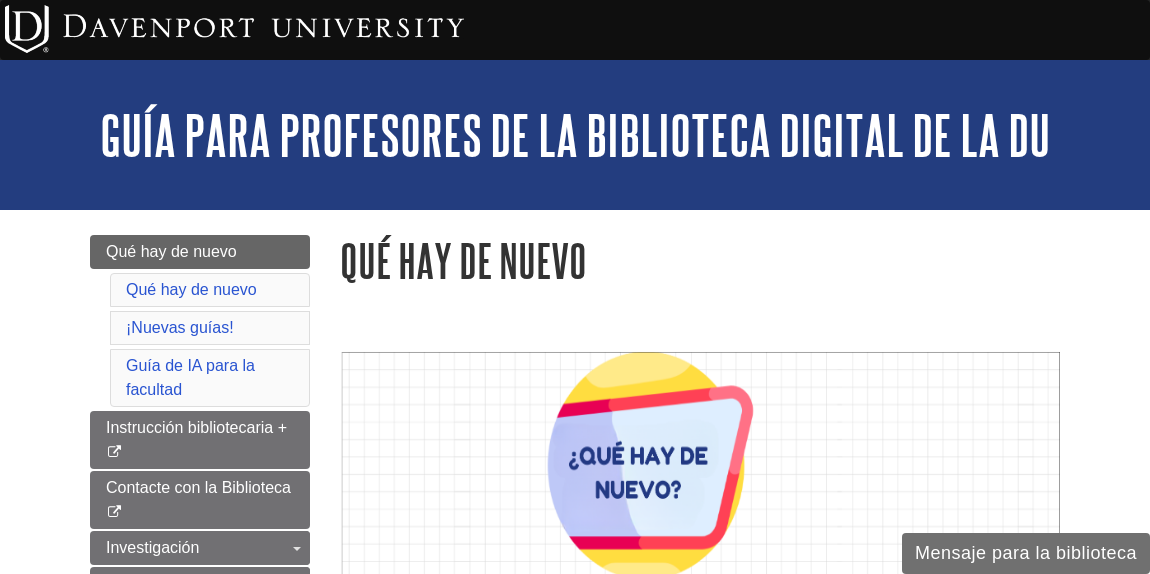 scroll, scrollTop: 0, scrollLeft: 0, axis: both 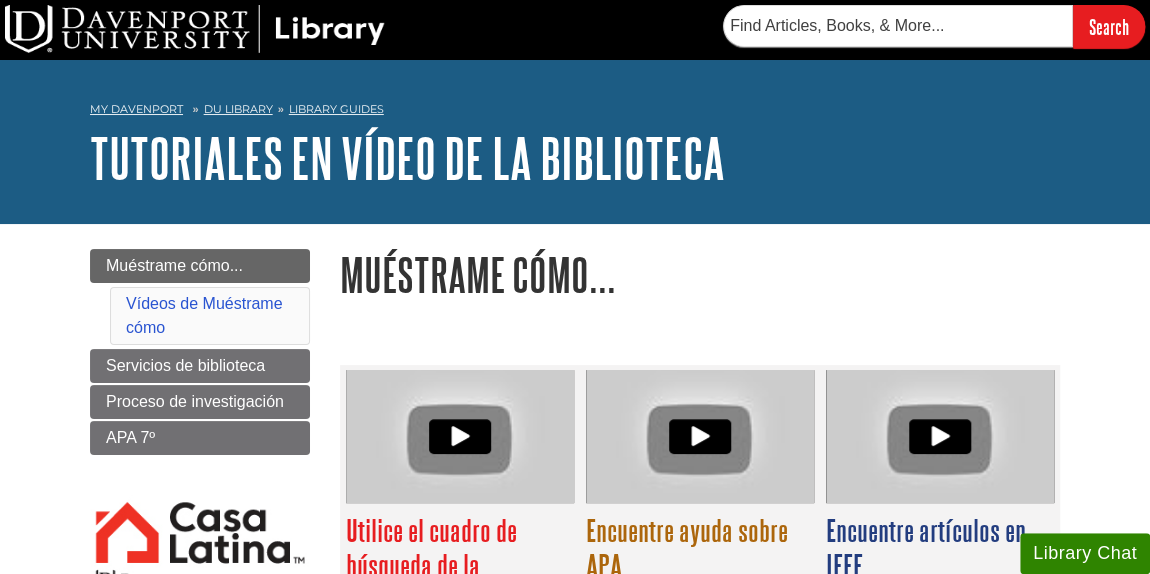 click on "Tutoriales en vídeo de la biblioteca" at bounding box center [575, 158] 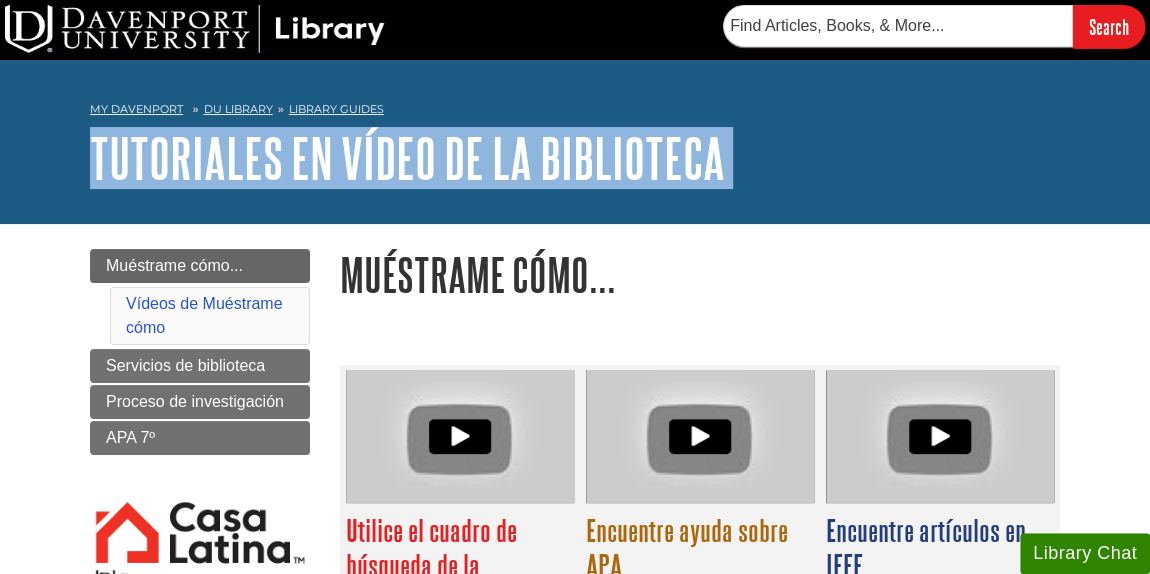 click on "Tutoriales en vídeo de la biblioteca" at bounding box center [575, 158] 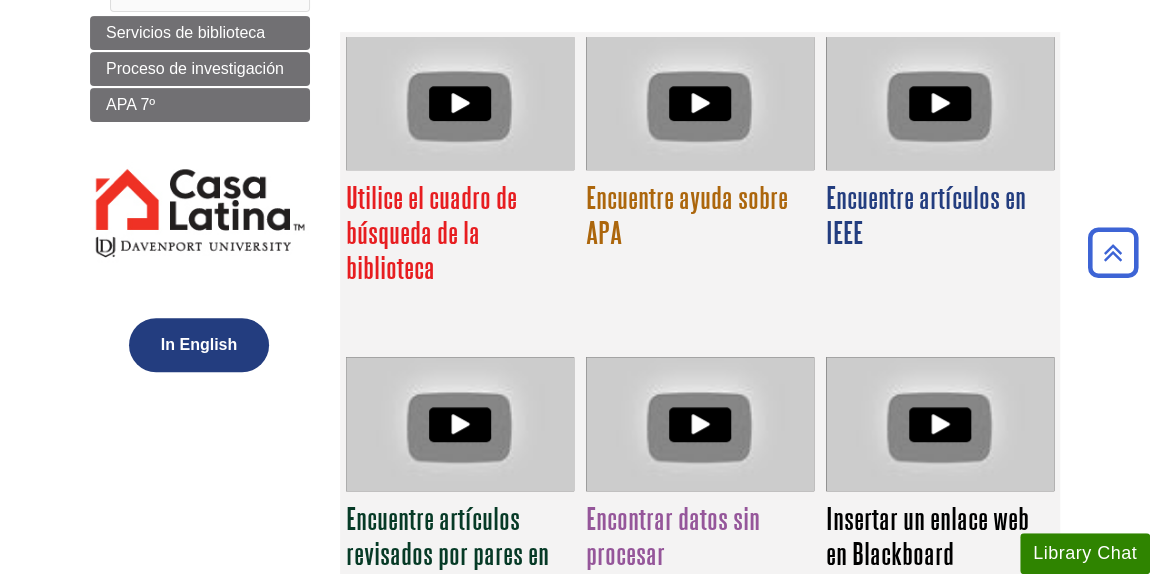 scroll, scrollTop: 0, scrollLeft: 0, axis: both 